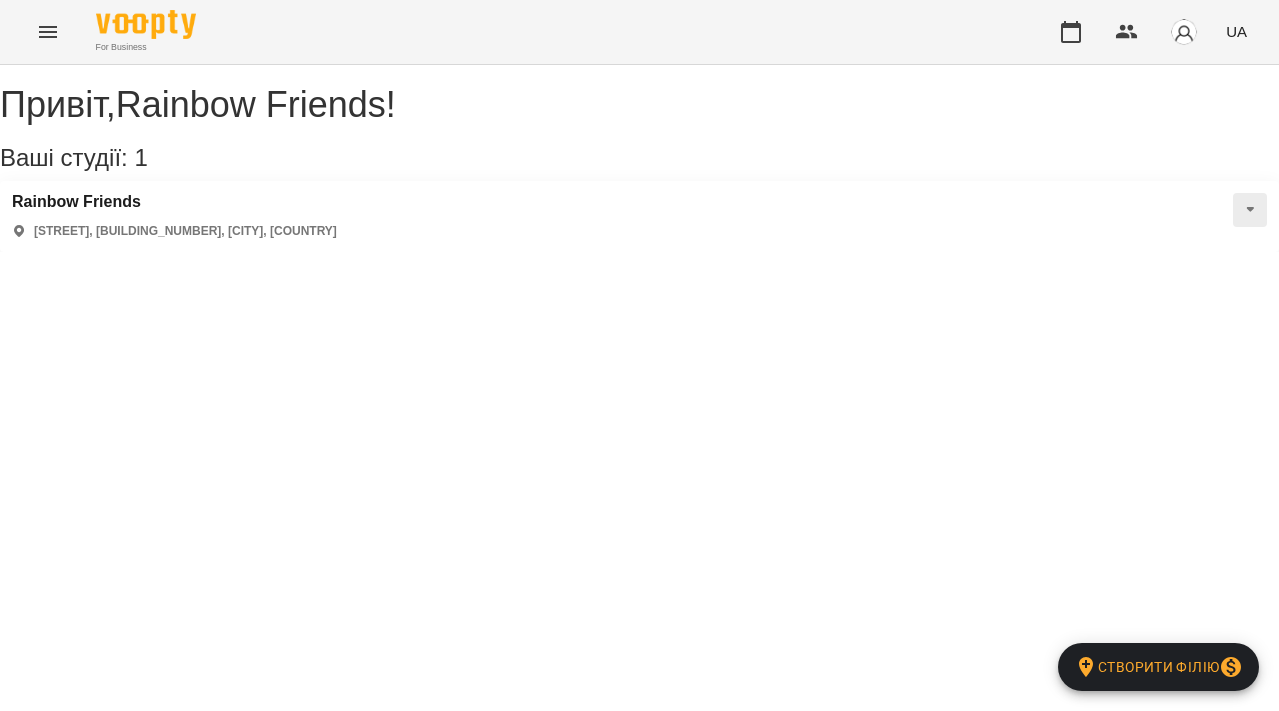 scroll, scrollTop: 0, scrollLeft: 0, axis: both 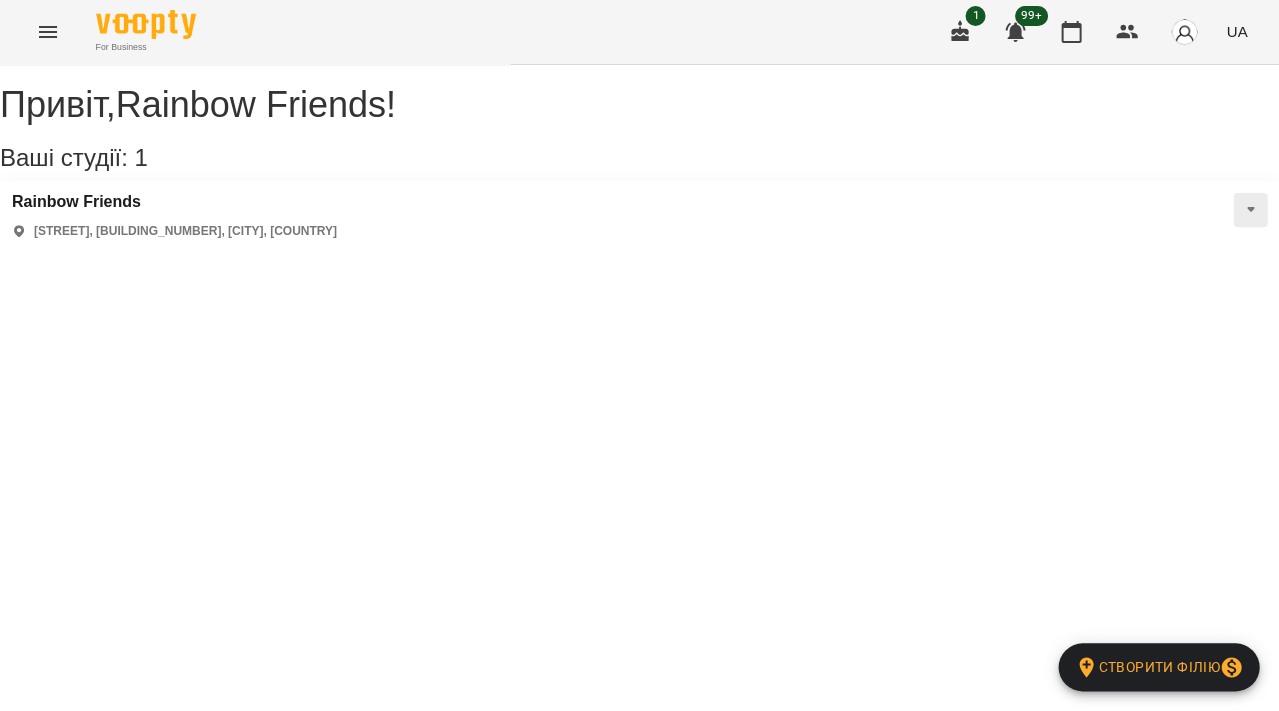 click 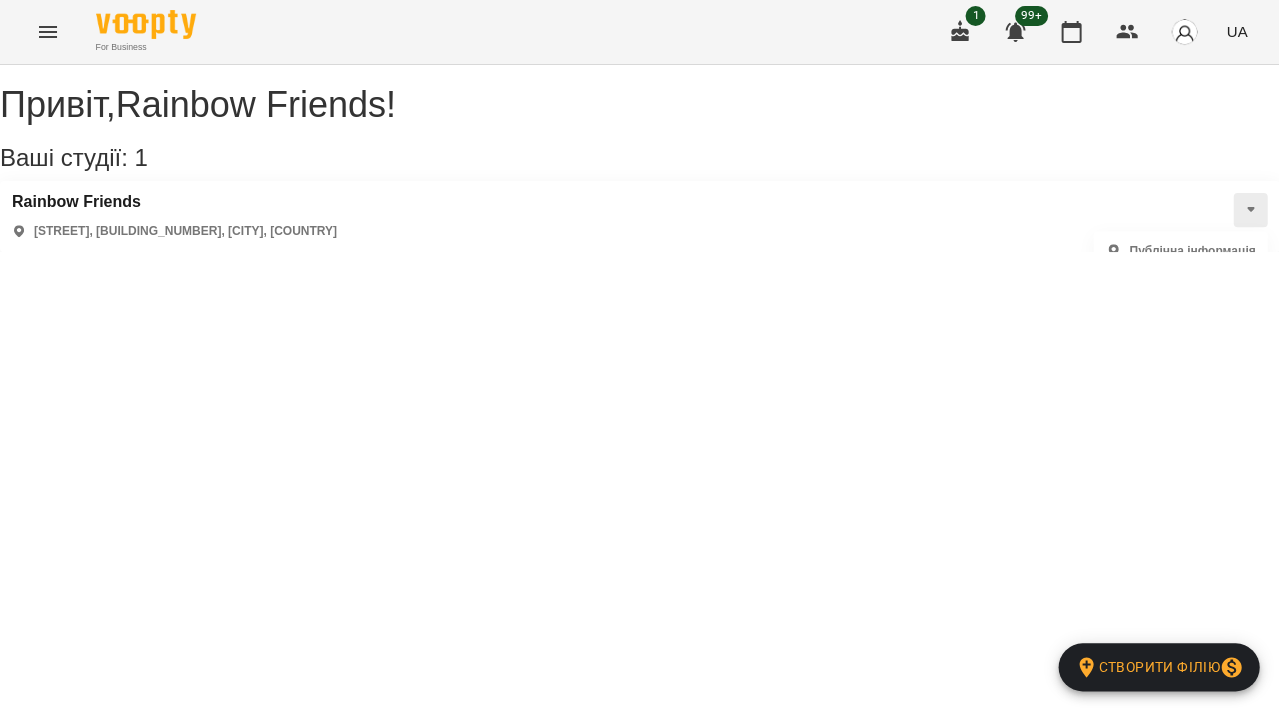 click at bounding box center (1184, 32) 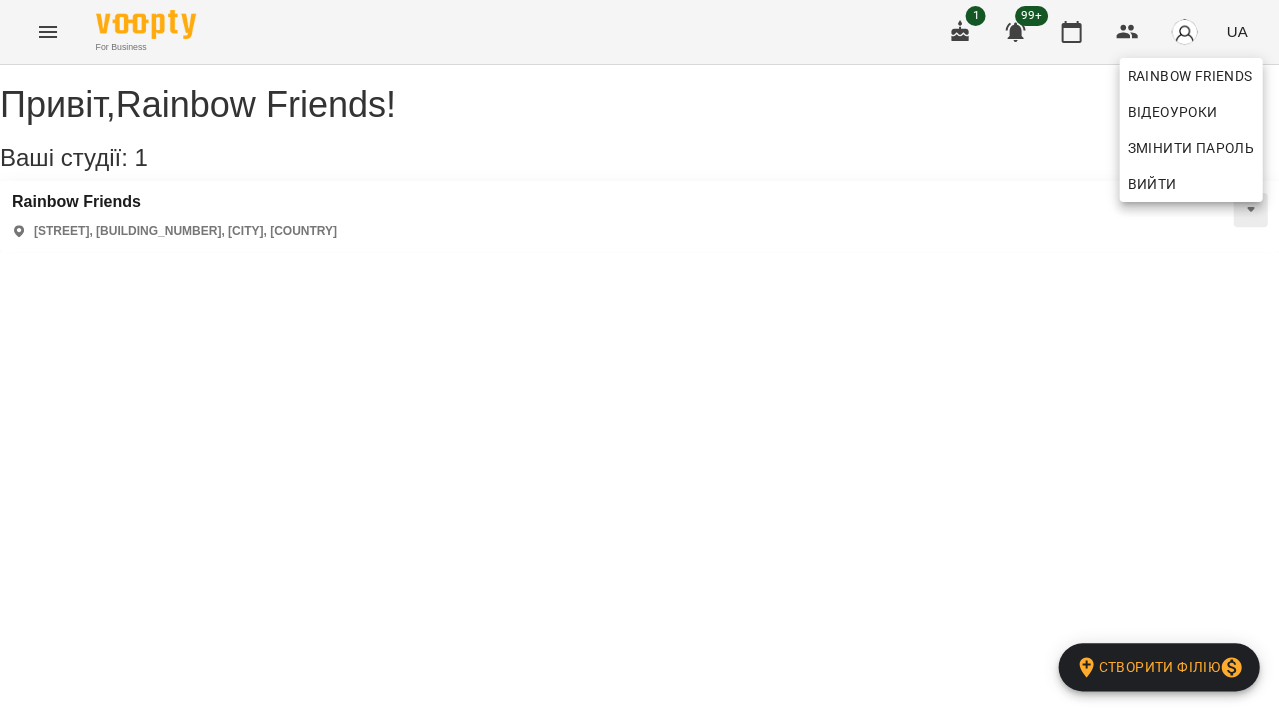 drag, startPoint x: 1075, startPoint y: 272, endPoint x: 1168, endPoint y: 180, distance: 130.81667 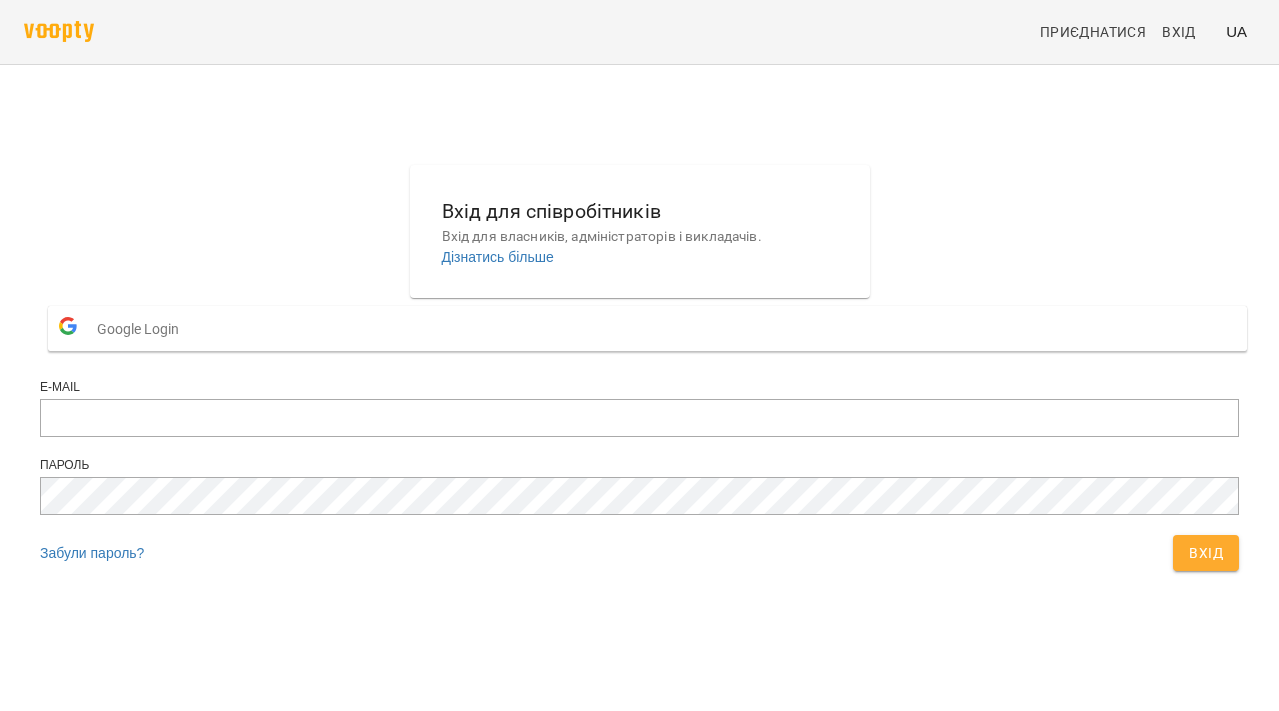 scroll, scrollTop: 0, scrollLeft: 0, axis: both 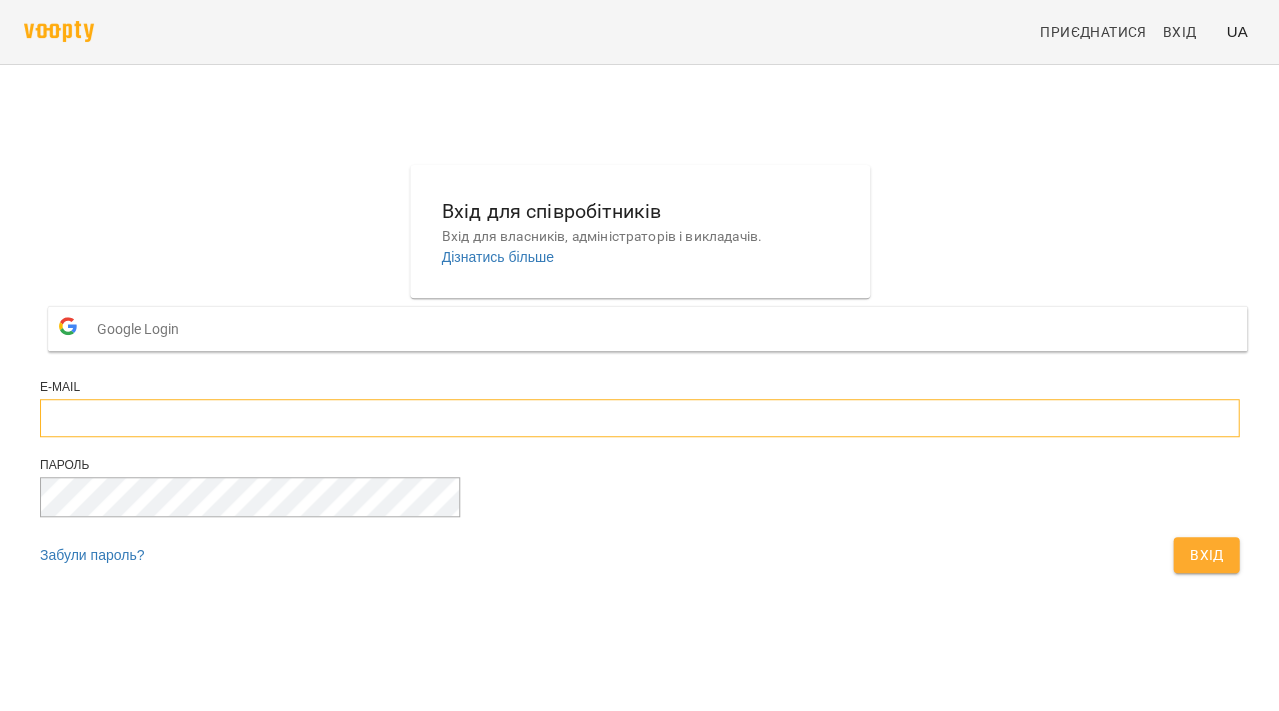 type on "**********" 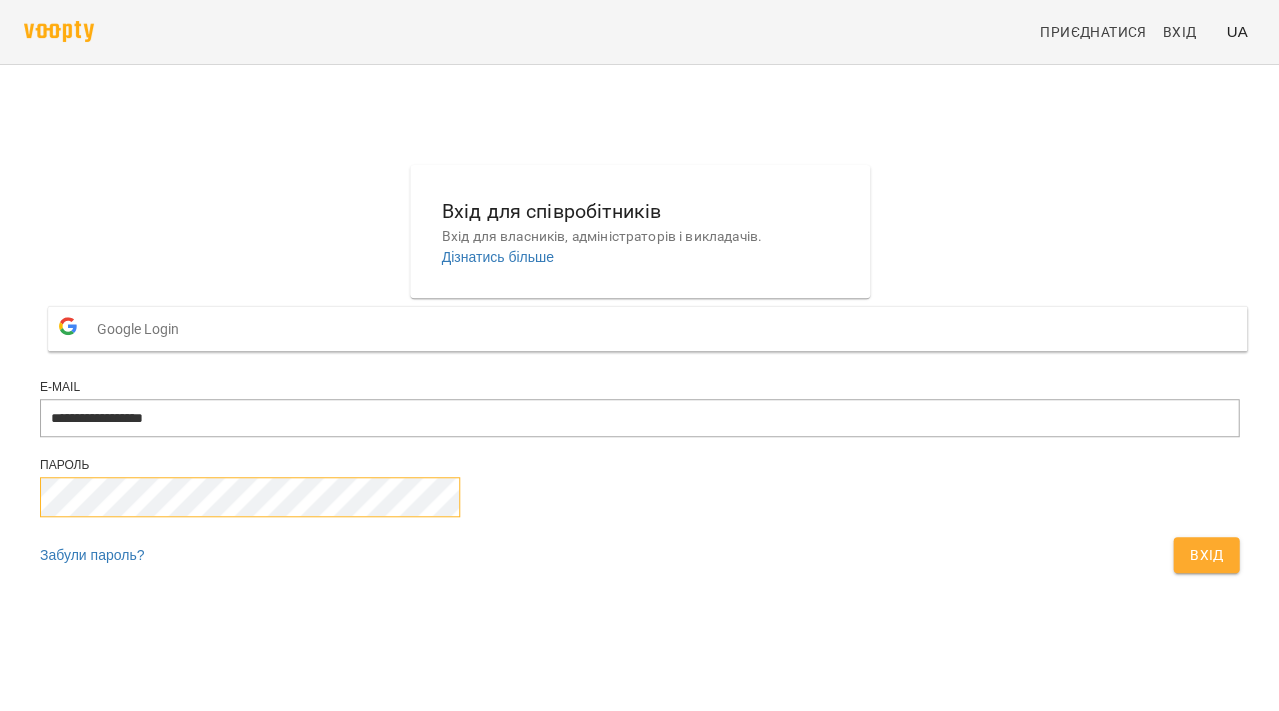 click on "Вхід" at bounding box center [1206, 555] 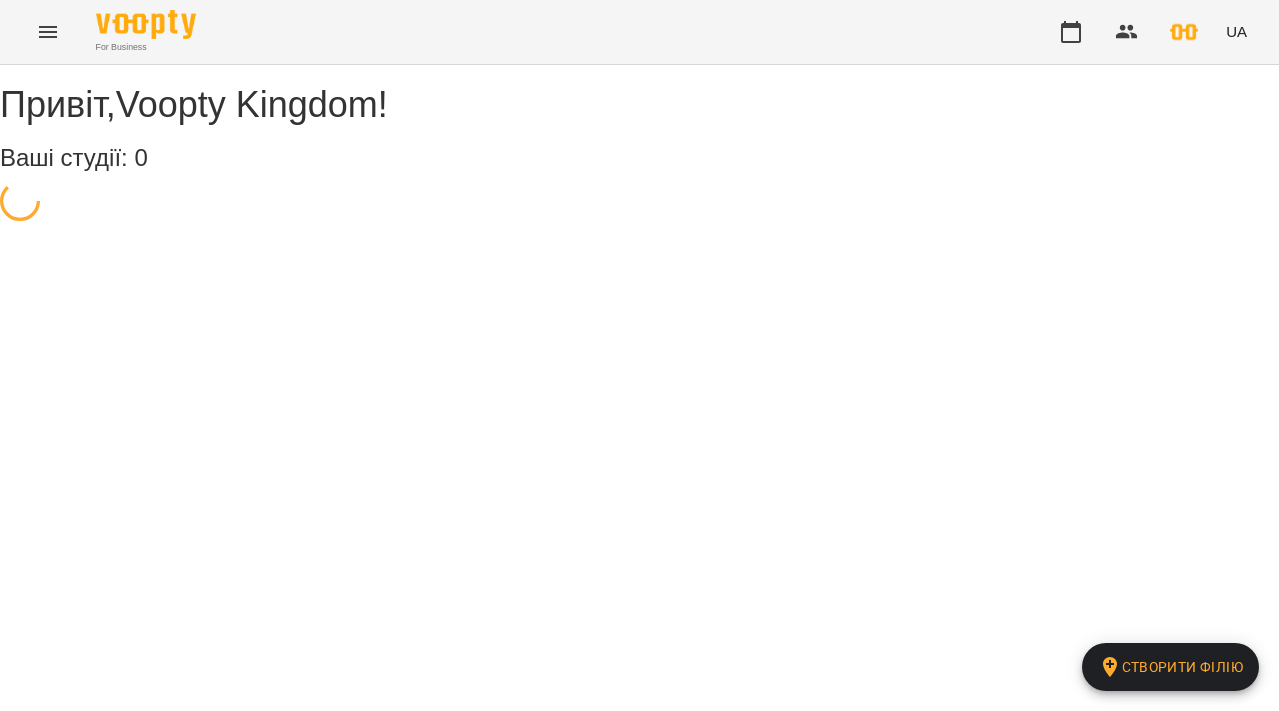 scroll, scrollTop: 0, scrollLeft: 0, axis: both 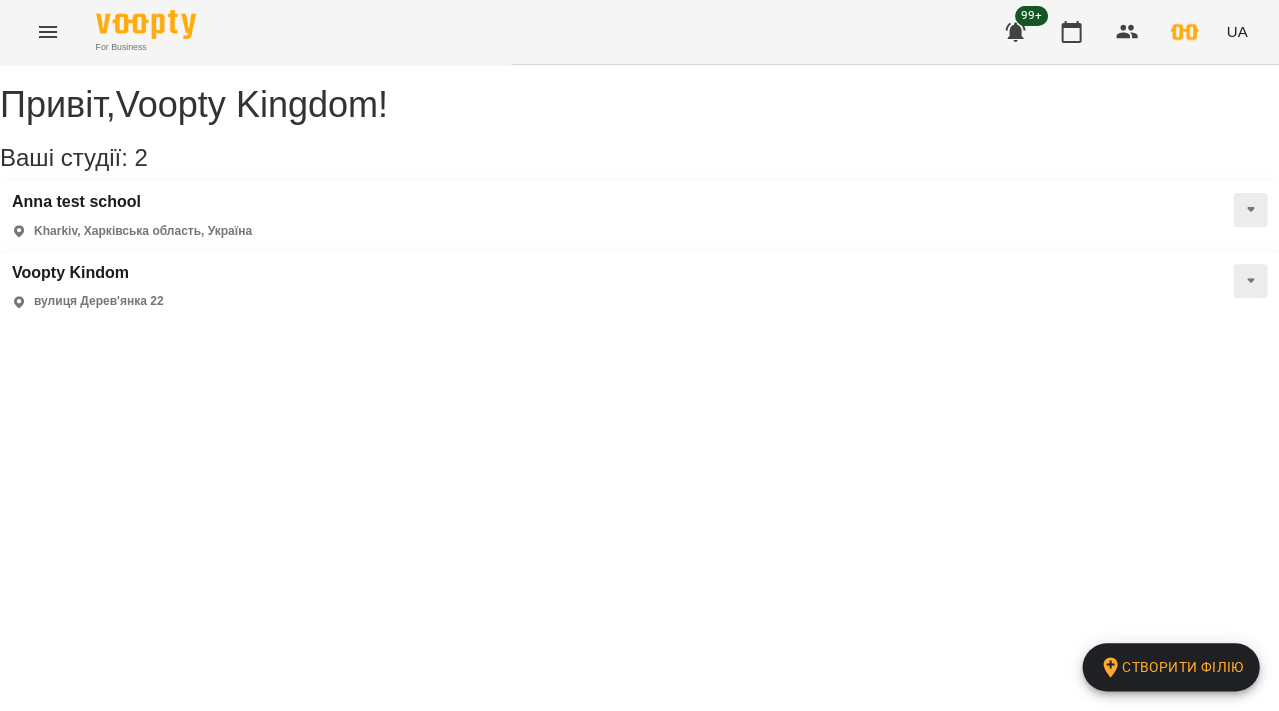 click 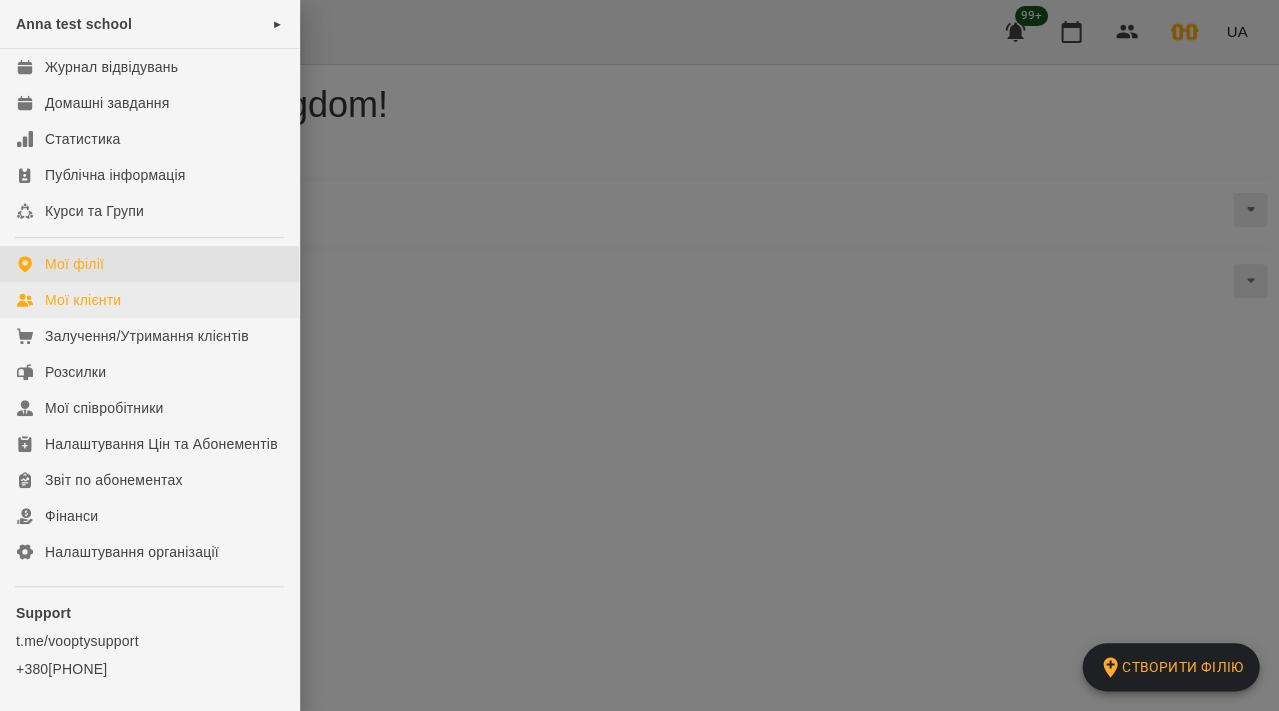 click on "Мої клієнти" at bounding box center [83, 300] 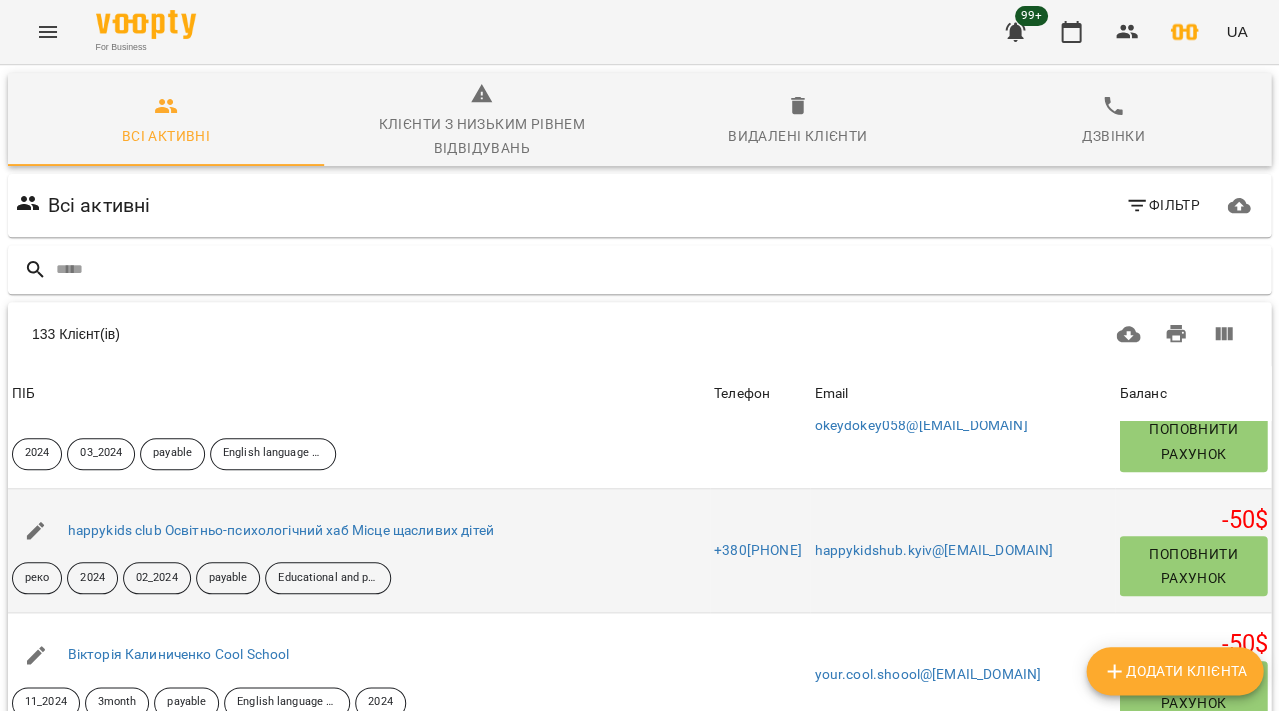 scroll, scrollTop: 218, scrollLeft: 0, axis: vertical 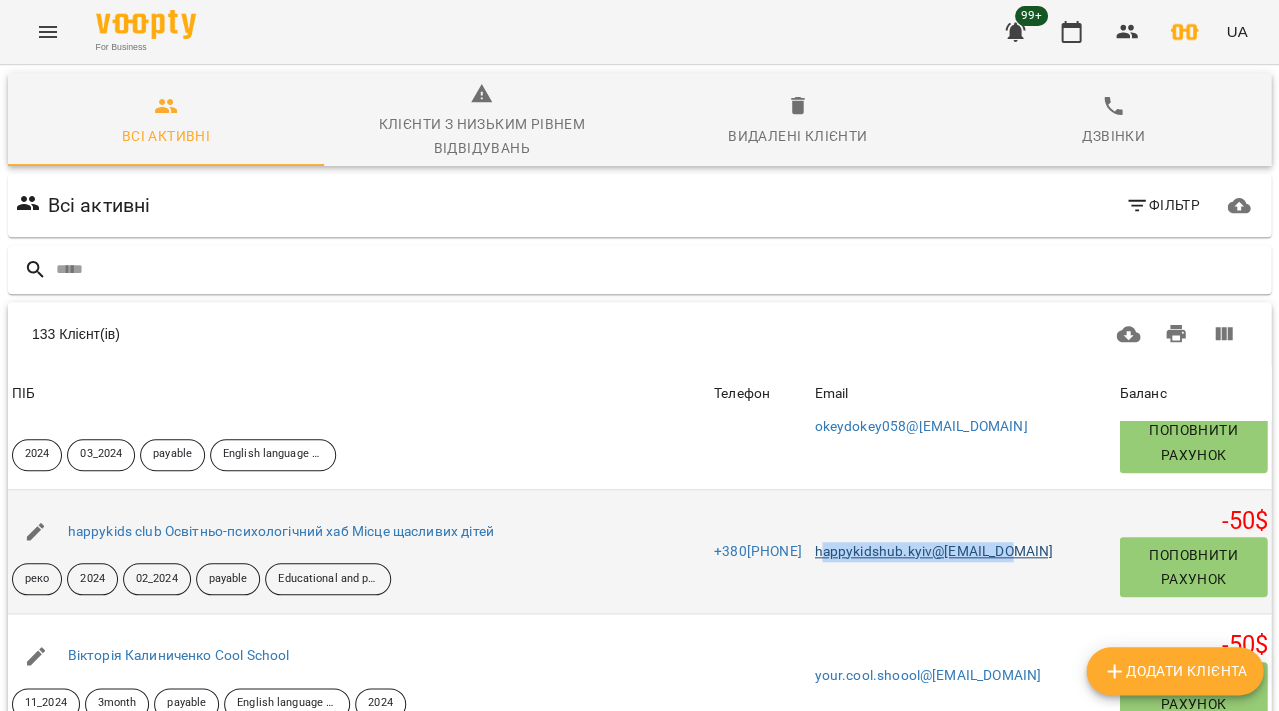 drag, startPoint x: 1108, startPoint y: 539, endPoint x: 900, endPoint y: 540, distance: 208.00241 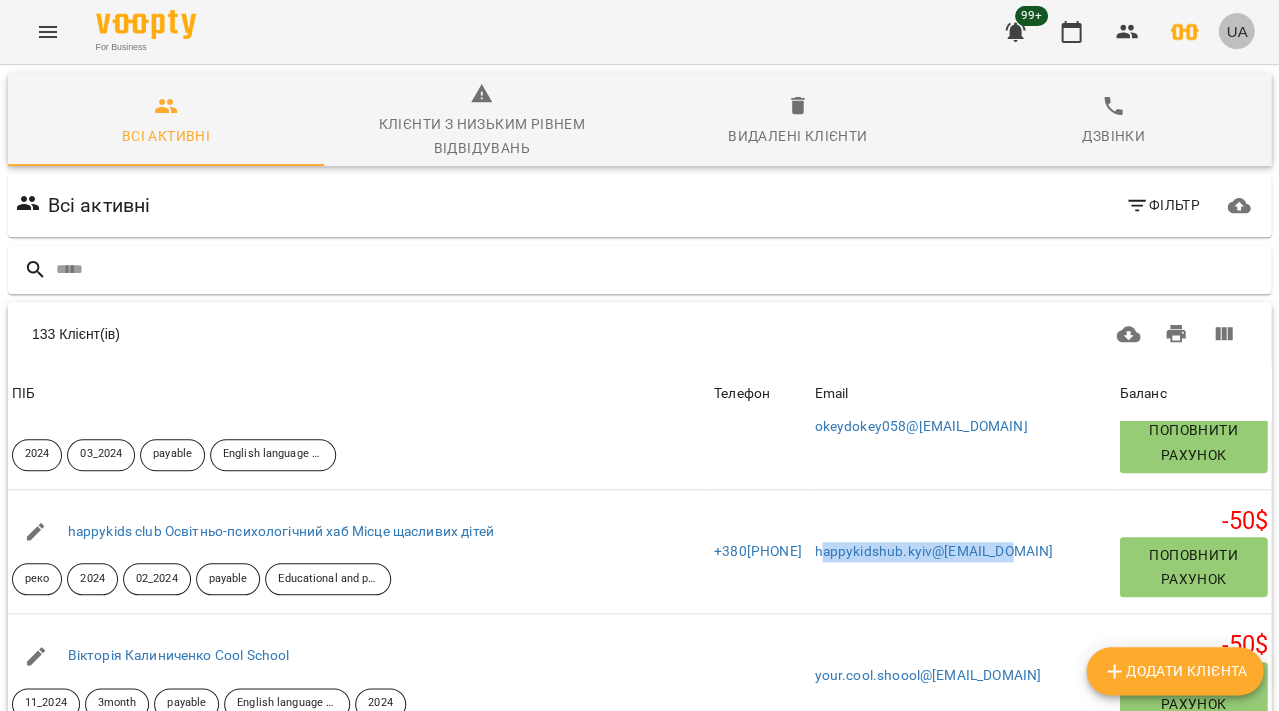 click on "UA" at bounding box center [1236, 31] 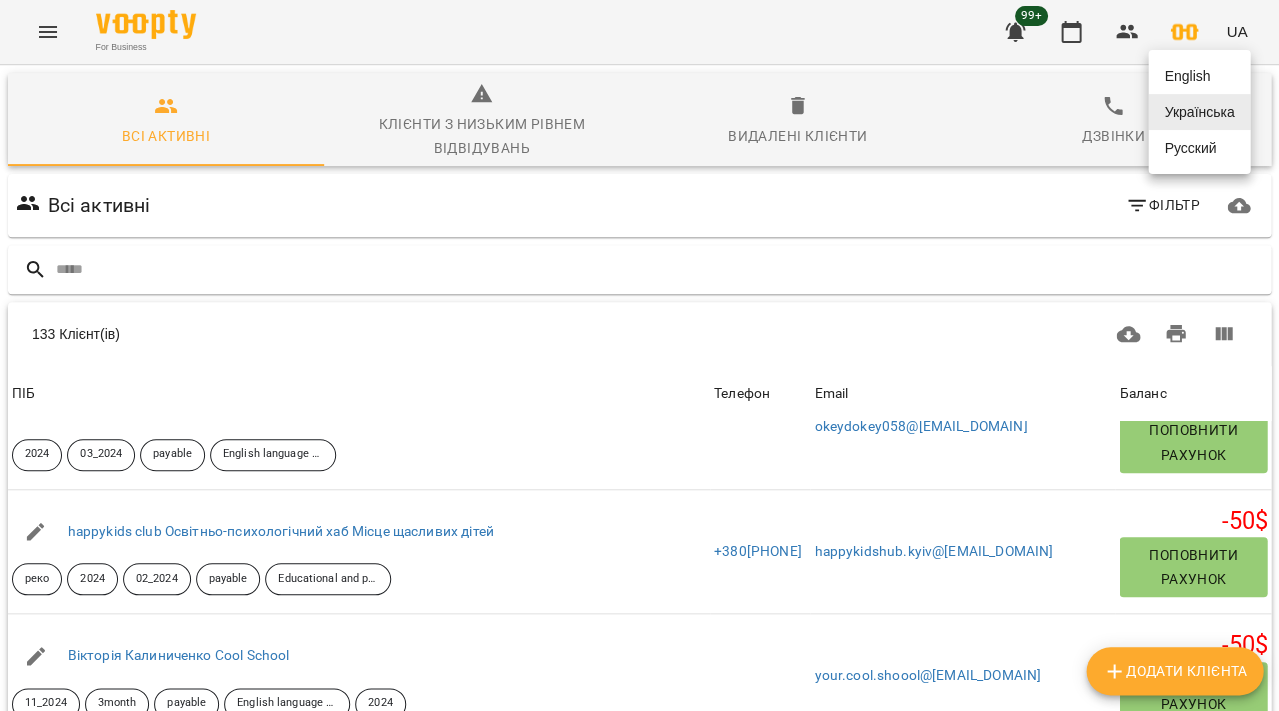 click at bounding box center (639, 355) 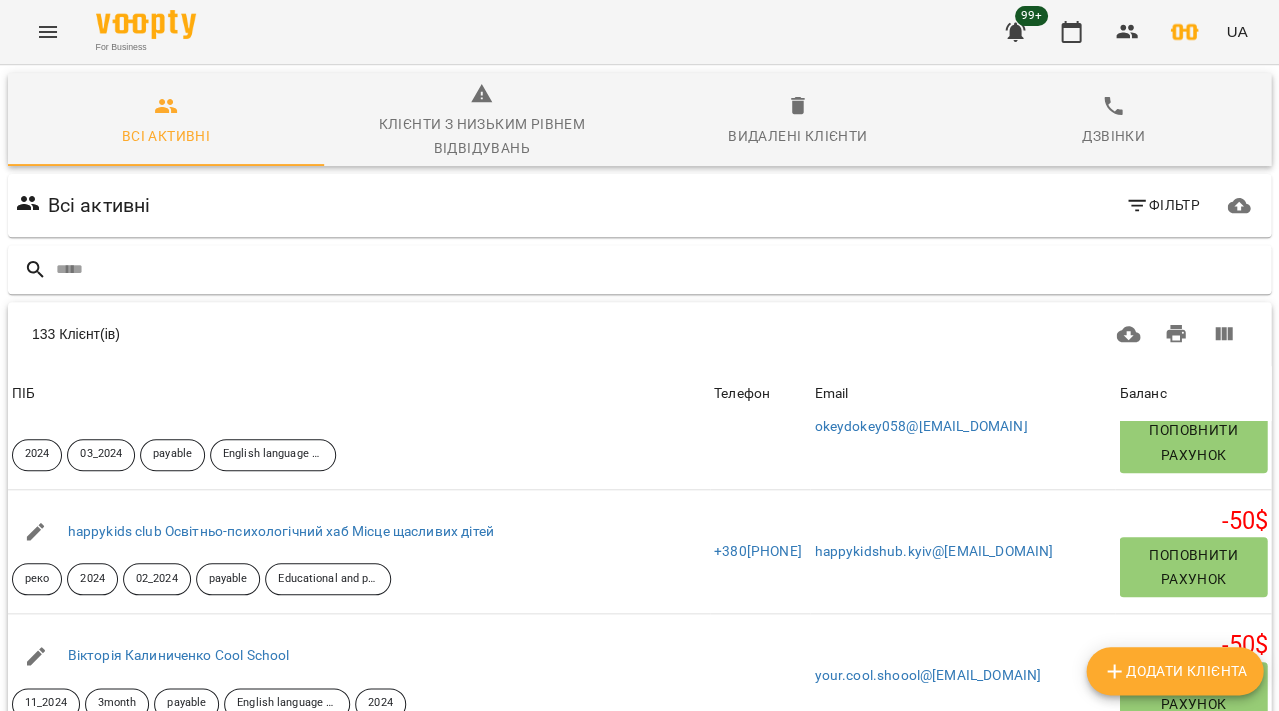 click at bounding box center (1184, 32) 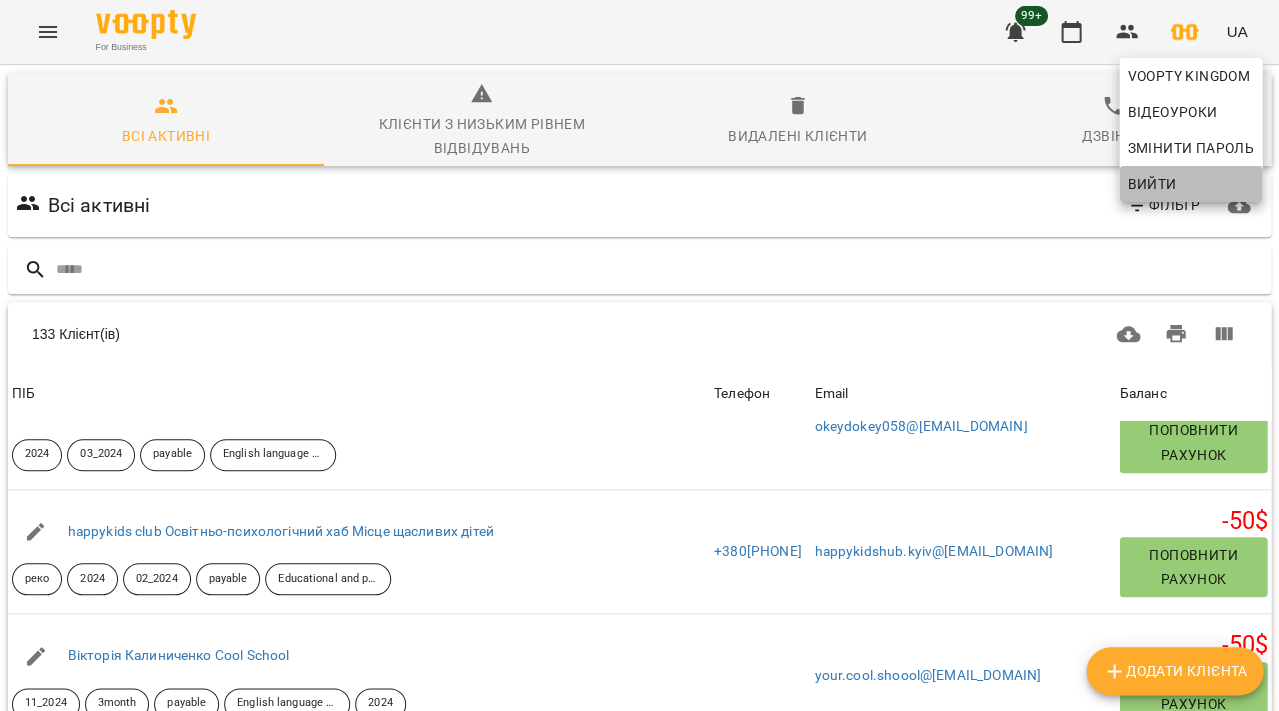 click on "Вийти" at bounding box center [1190, 184] 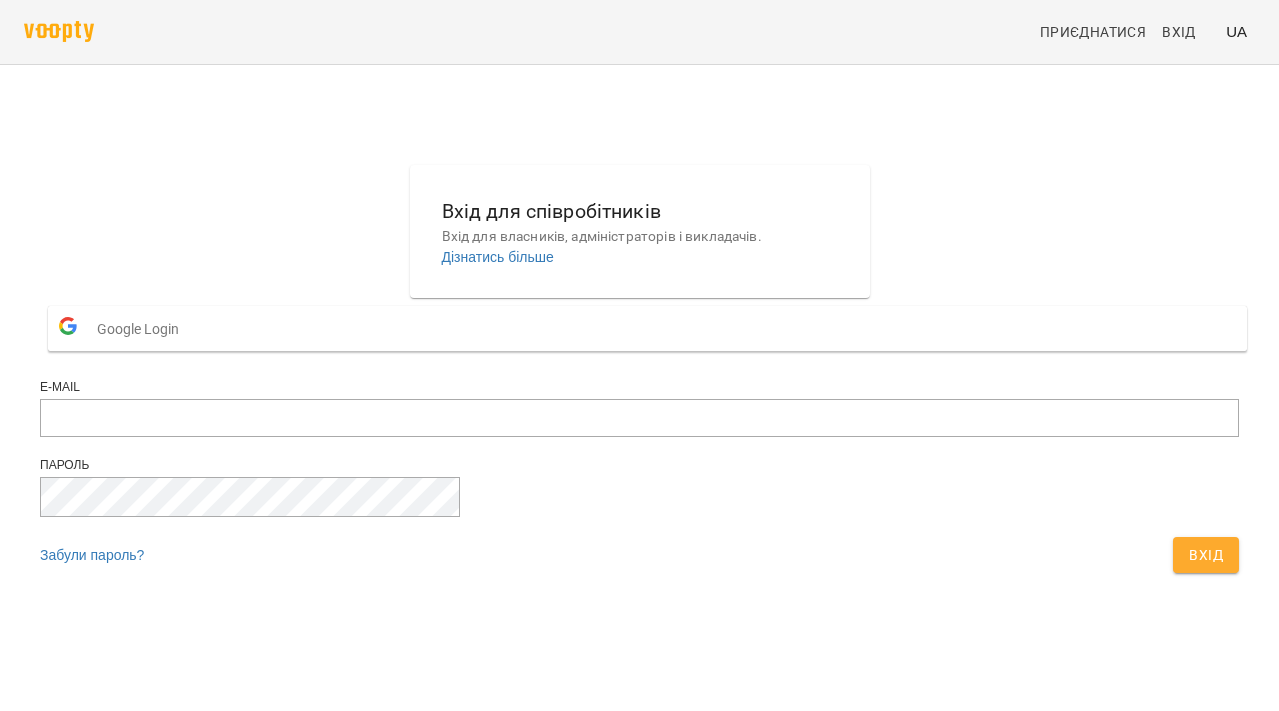 scroll, scrollTop: 0, scrollLeft: 0, axis: both 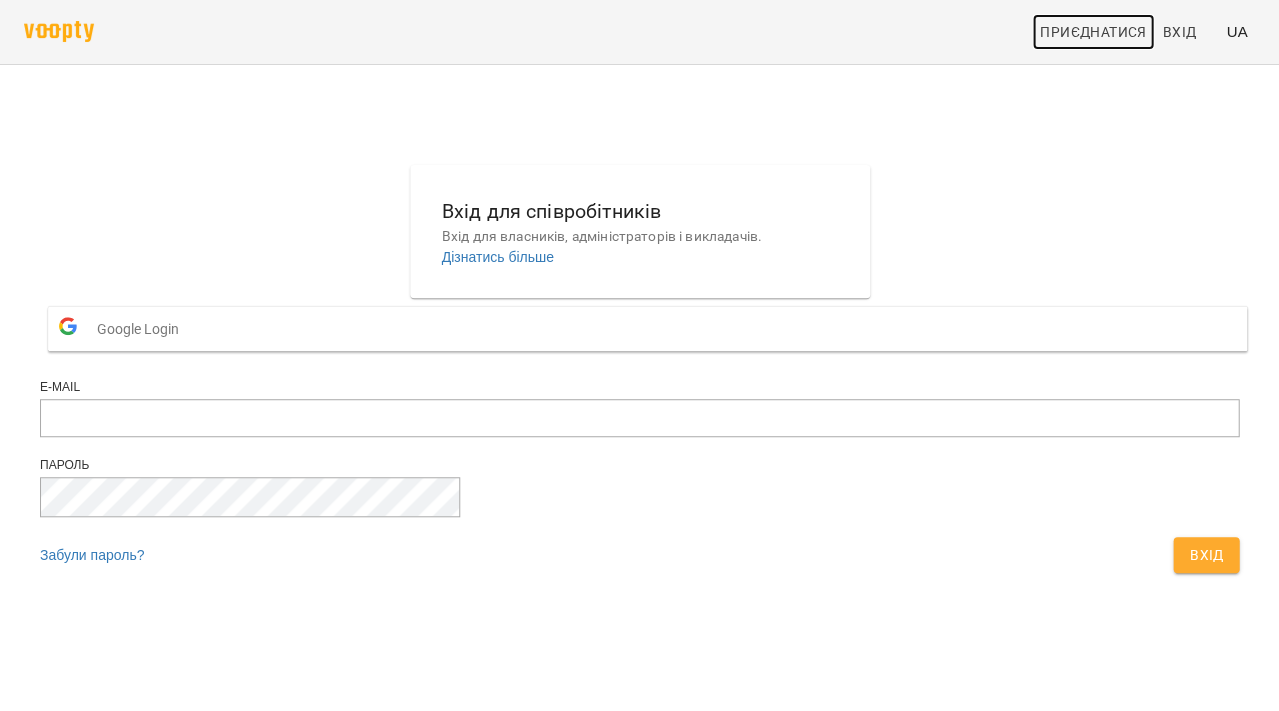 click on "Приєднатися" at bounding box center (1093, 32) 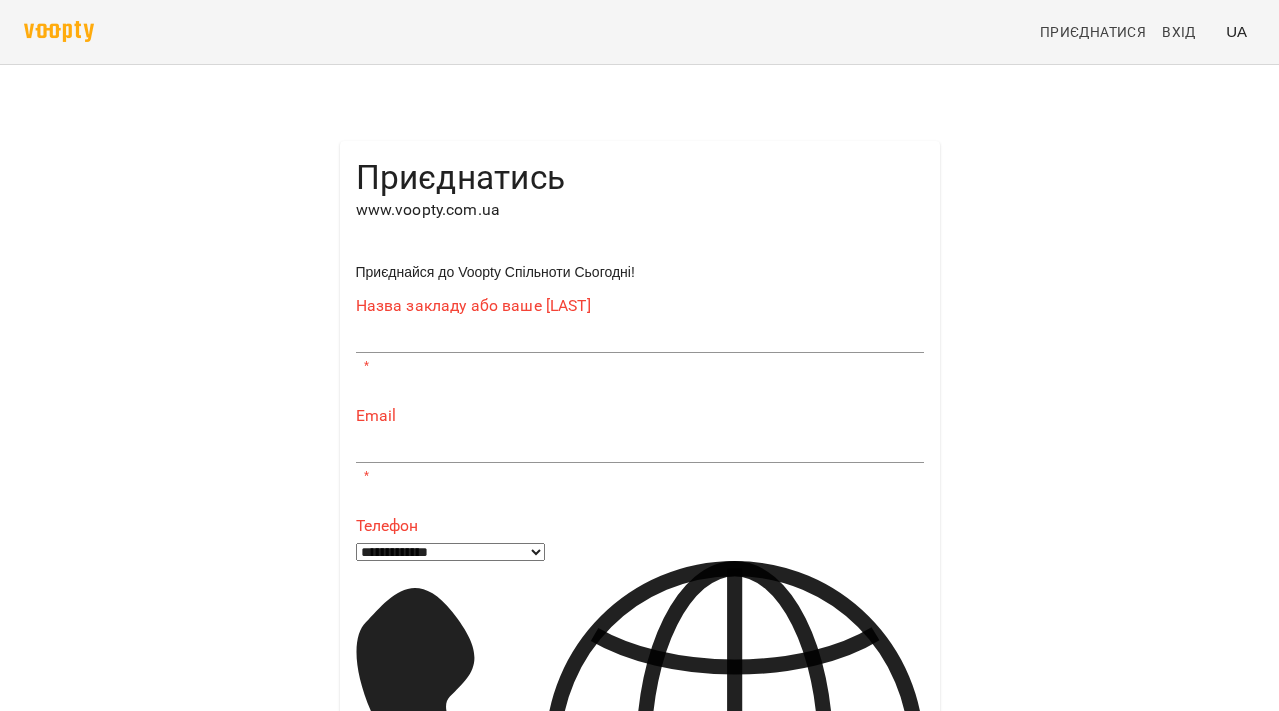 scroll, scrollTop: 0, scrollLeft: 0, axis: both 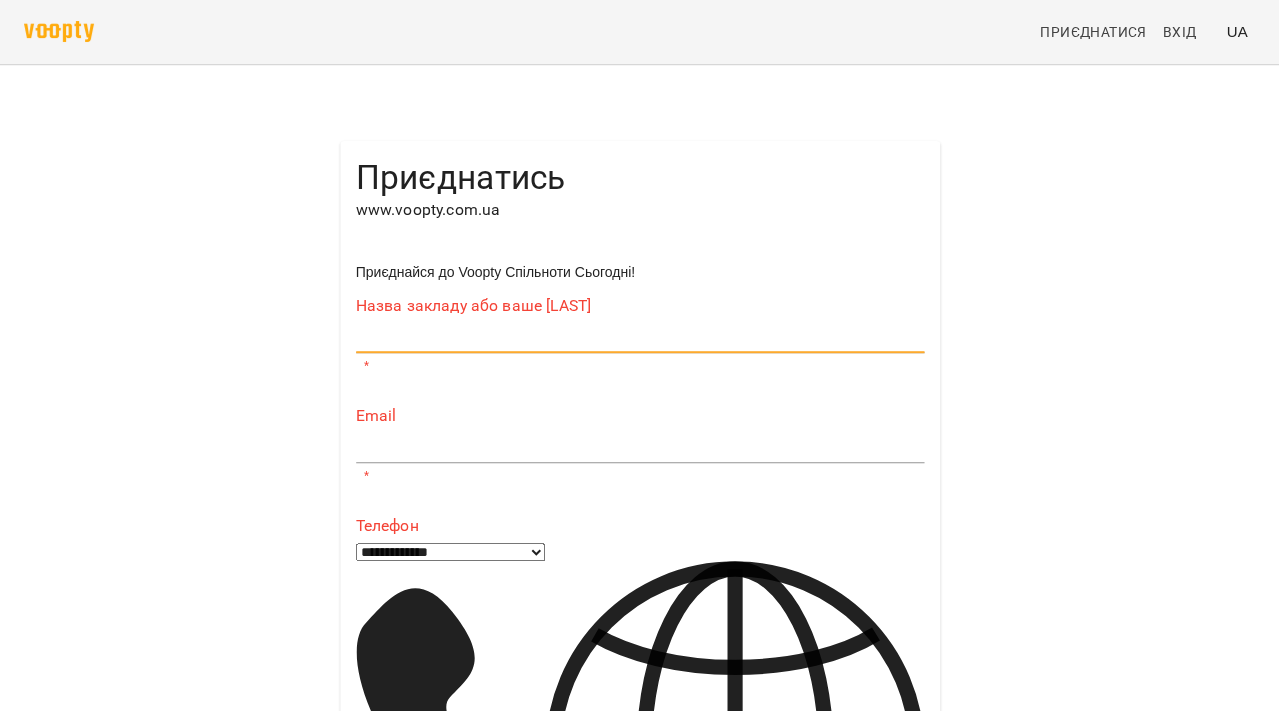 click on "**********" at bounding box center [640, 998] 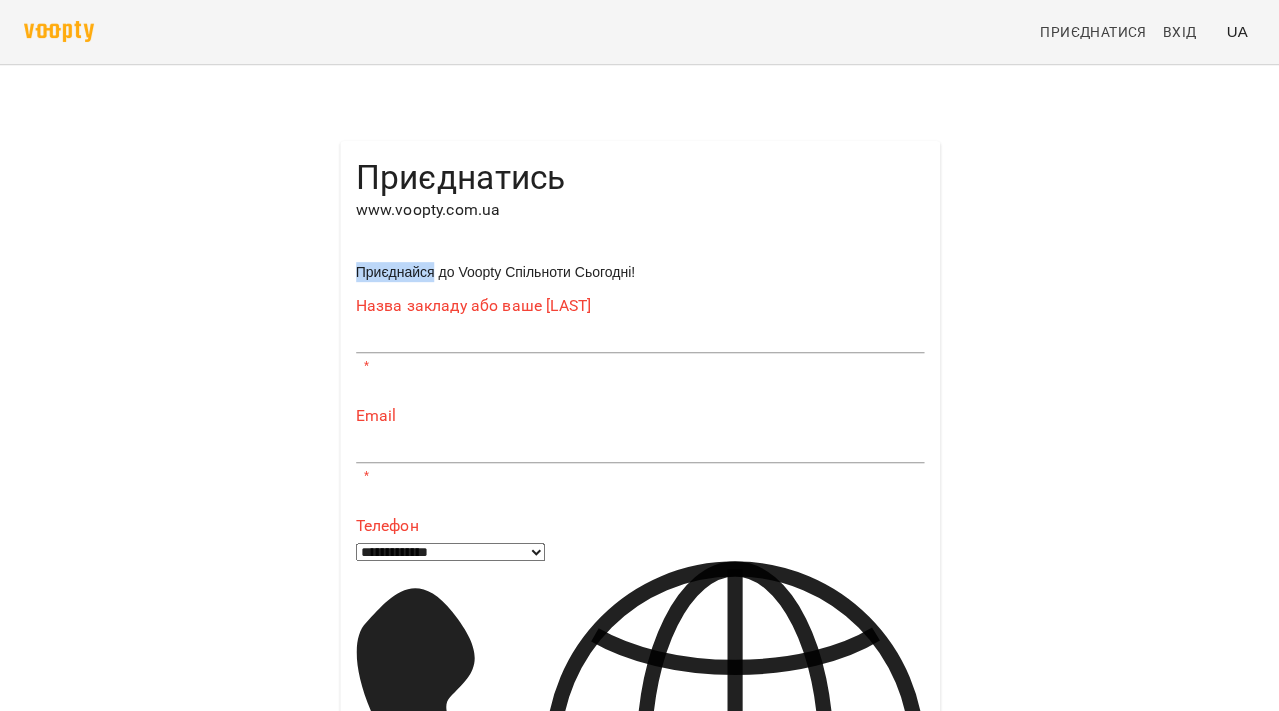 click on "**********" at bounding box center (640, 998) 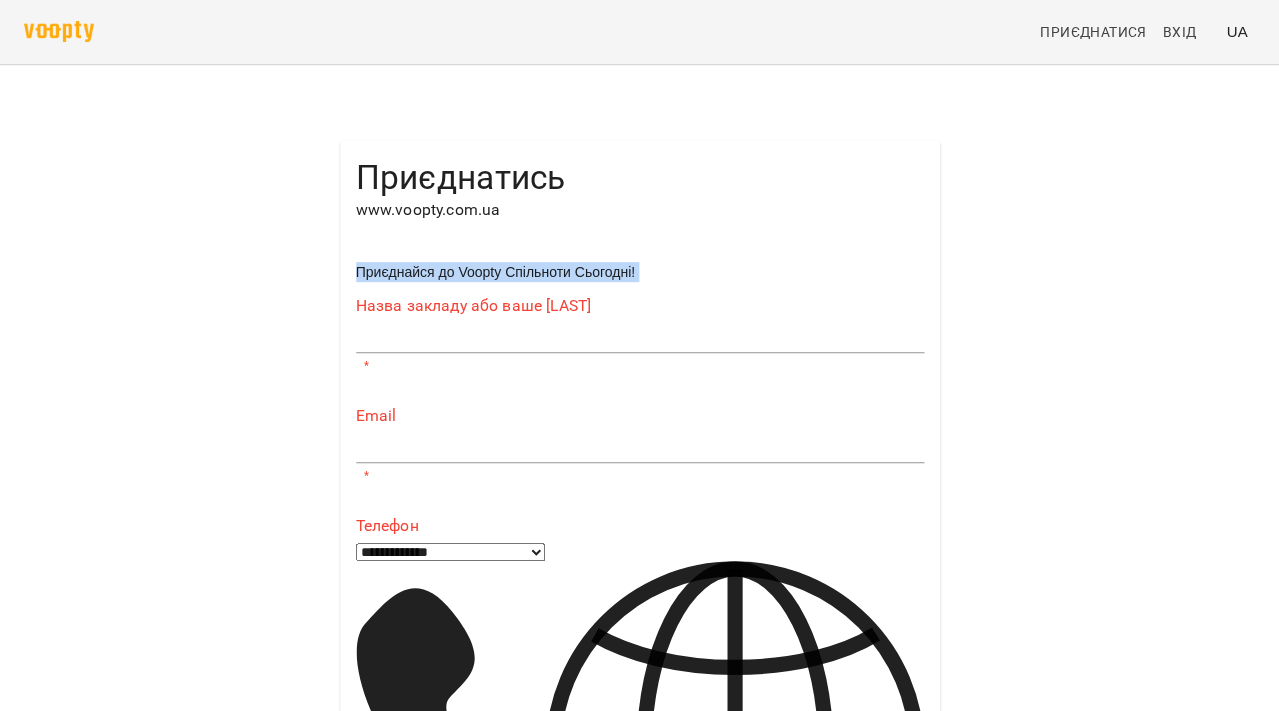 click on "**********" at bounding box center [640, 998] 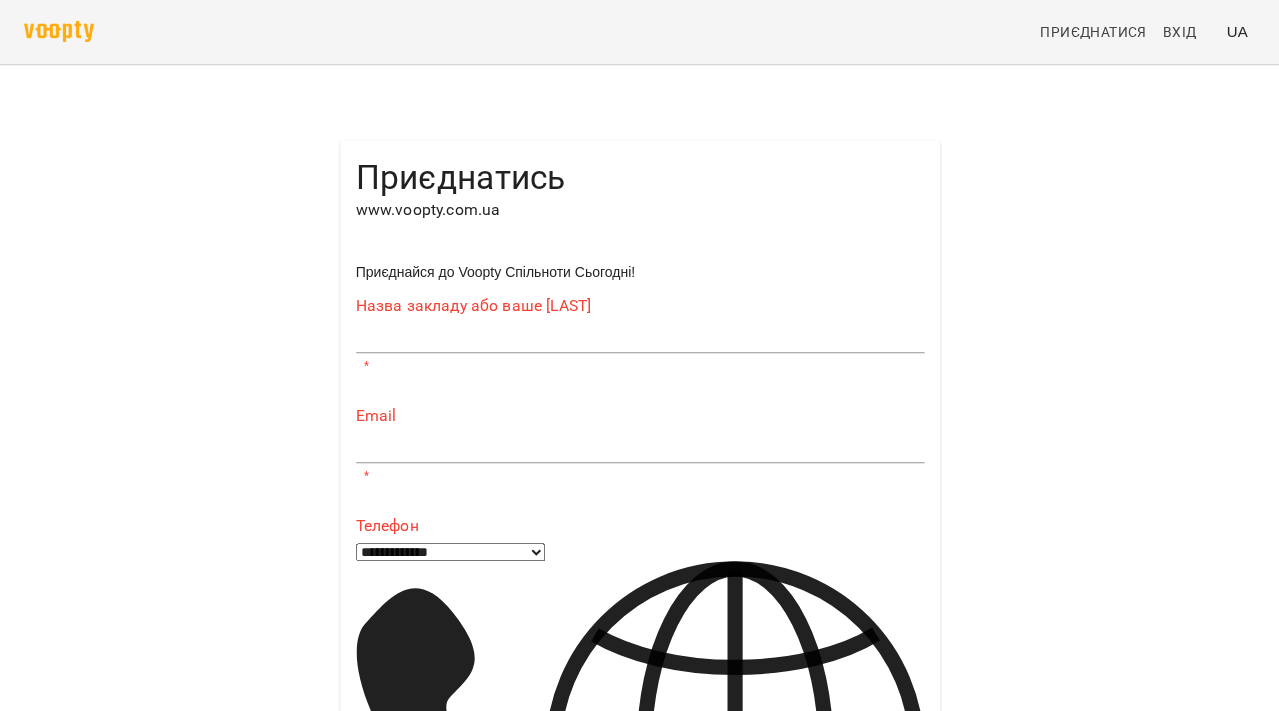 click on "Назва закладу або ваше ім'я" at bounding box center (640, 306) 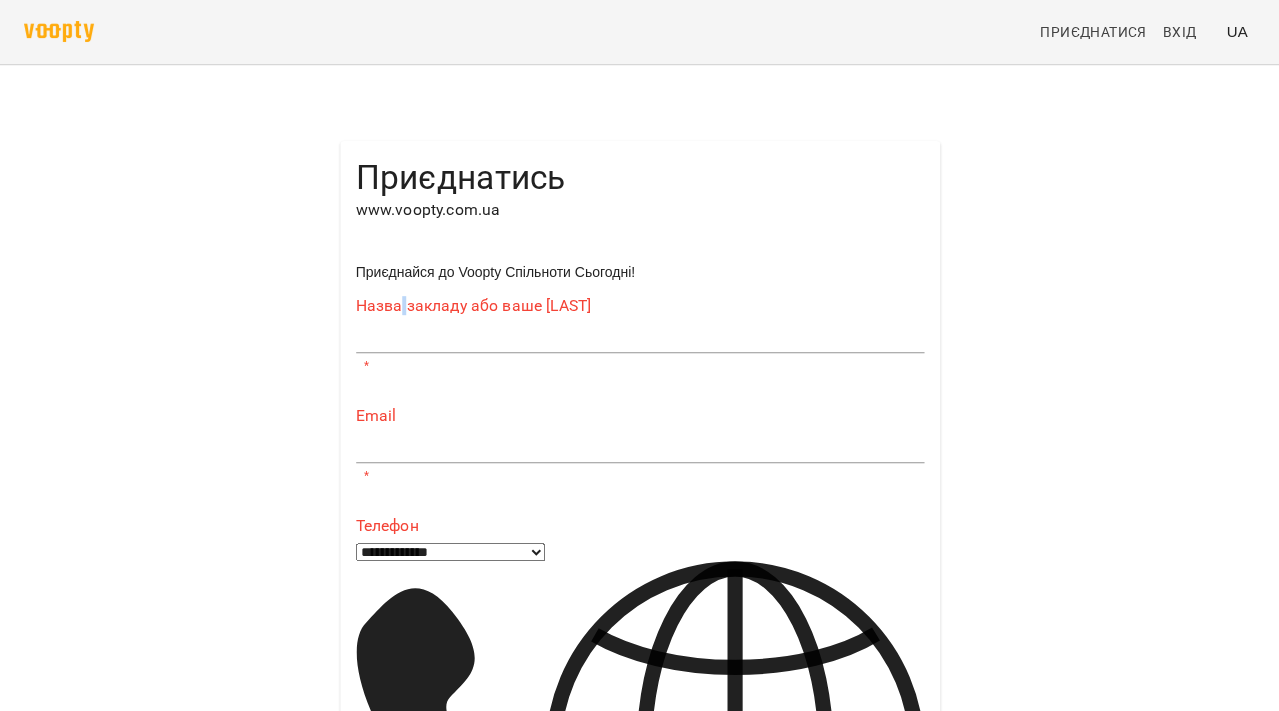 click on "Назва закладу або ваше ім'я" at bounding box center [640, 306] 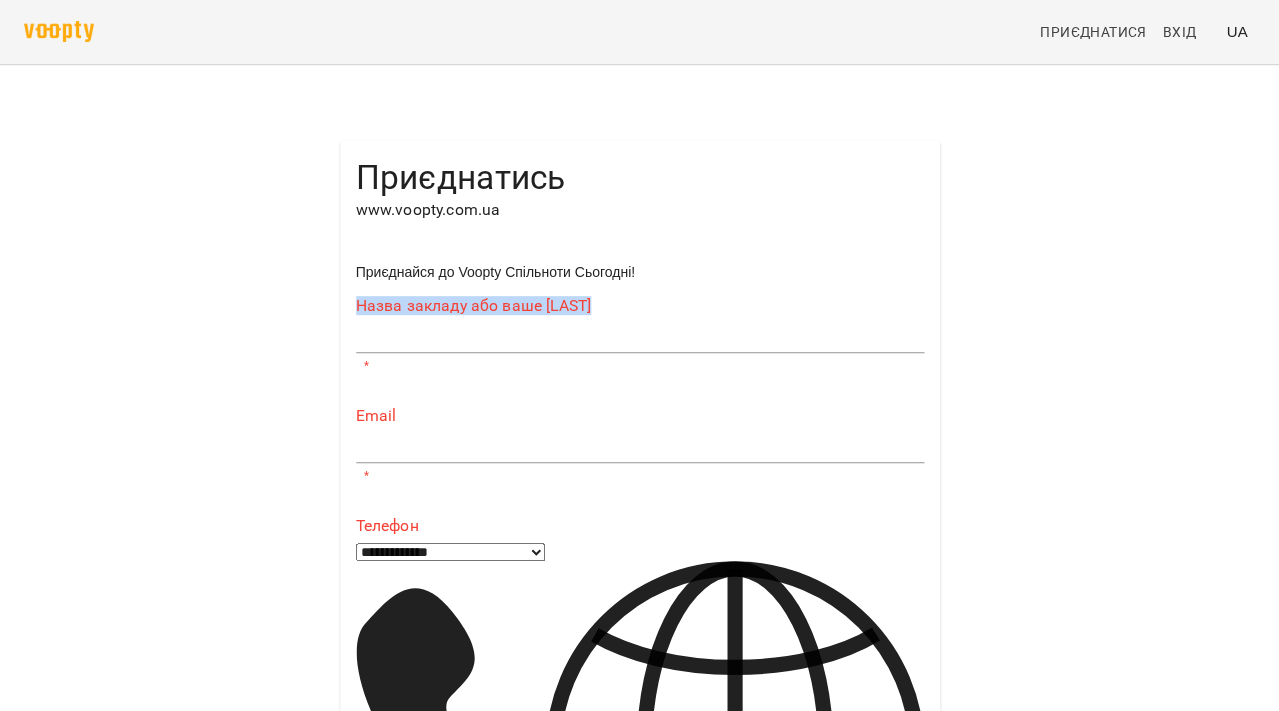 click on "Назва закладу або ваше ім'я" at bounding box center (640, 306) 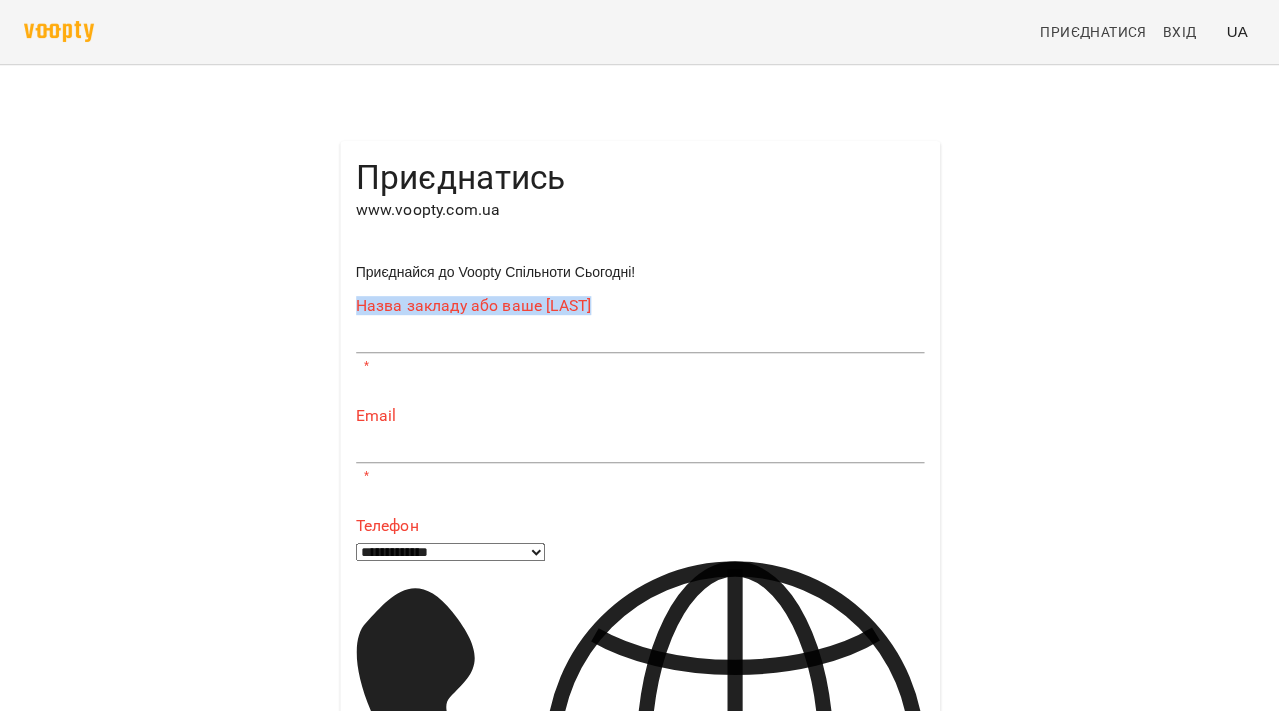 scroll, scrollTop: 0, scrollLeft: 0, axis: both 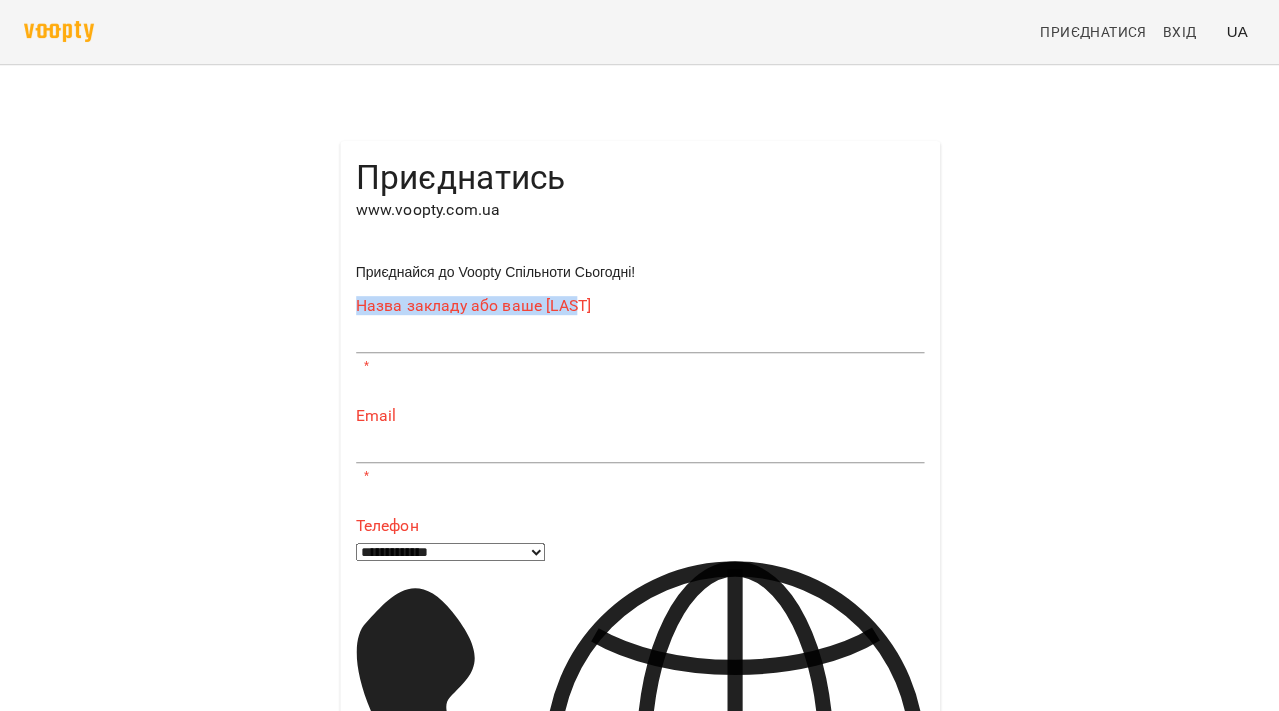 drag, startPoint x: 394, startPoint y: 310, endPoint x: 528, endPoint y: 316, distance: 134.13426 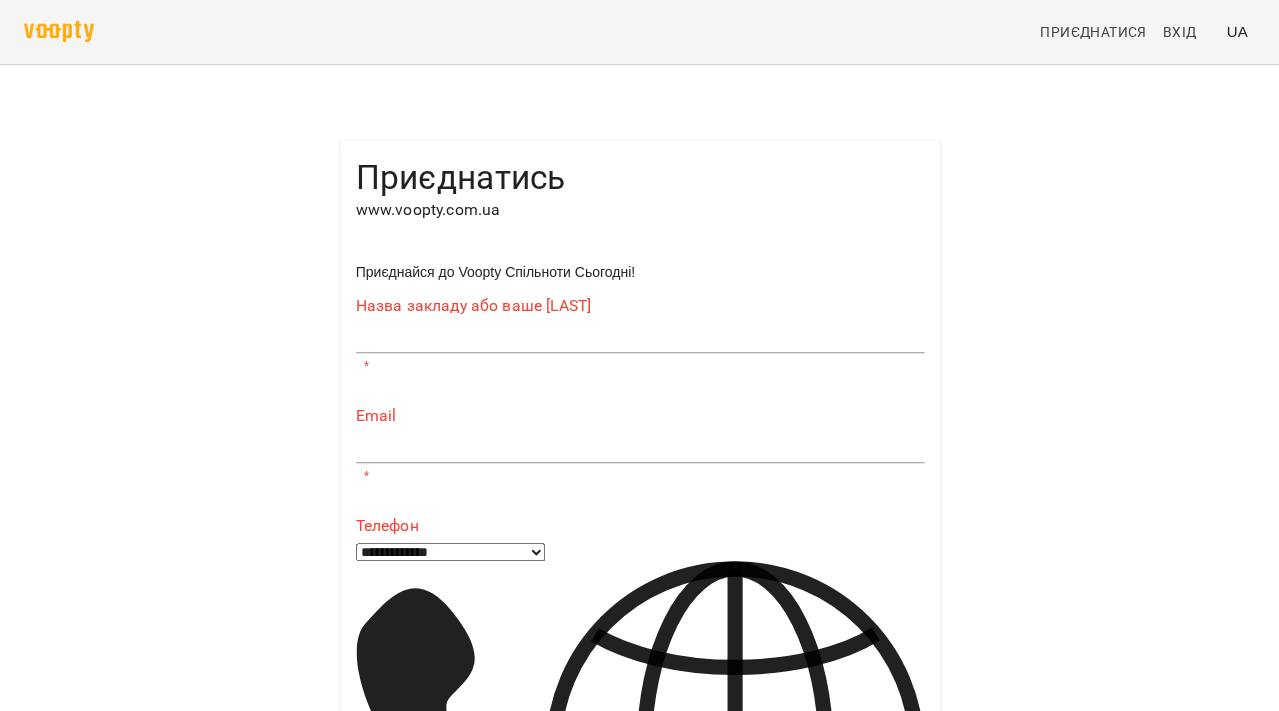 click on "**********" at bounding box center (640, 998) 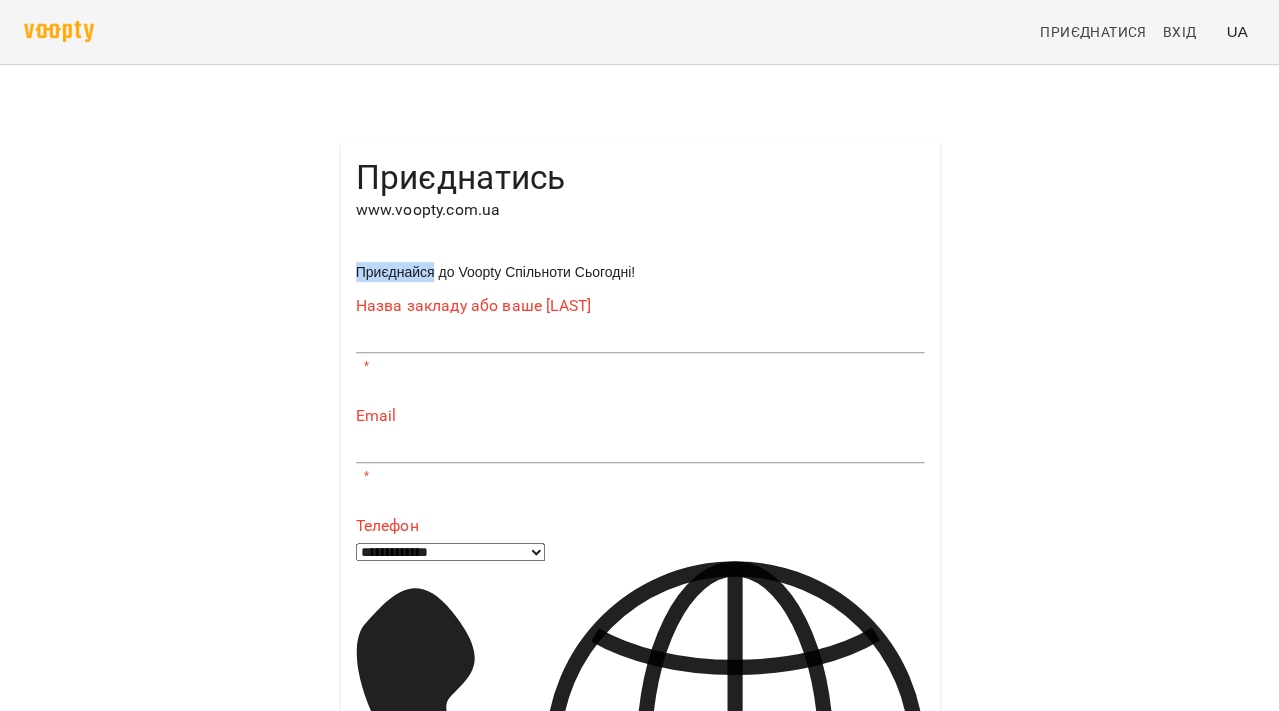 click on "**********" at bounding box center [640, 998] 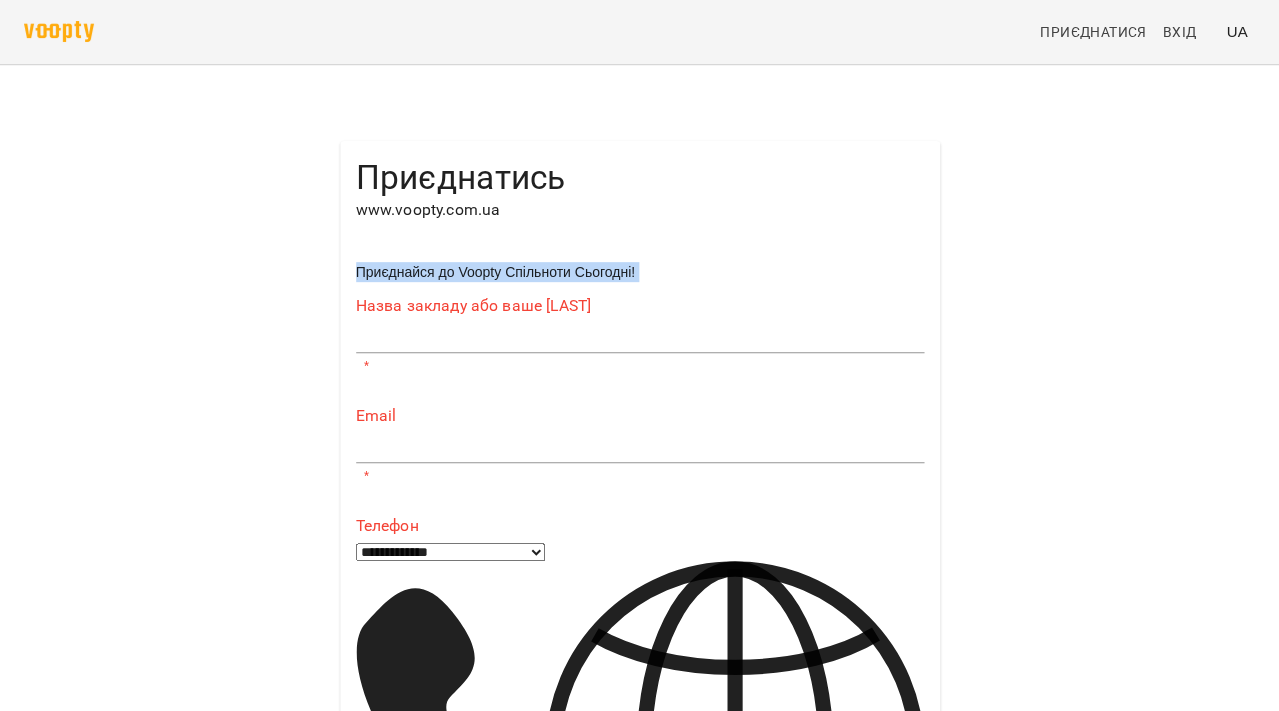 click on "**********" at bounding box center [640, 998] 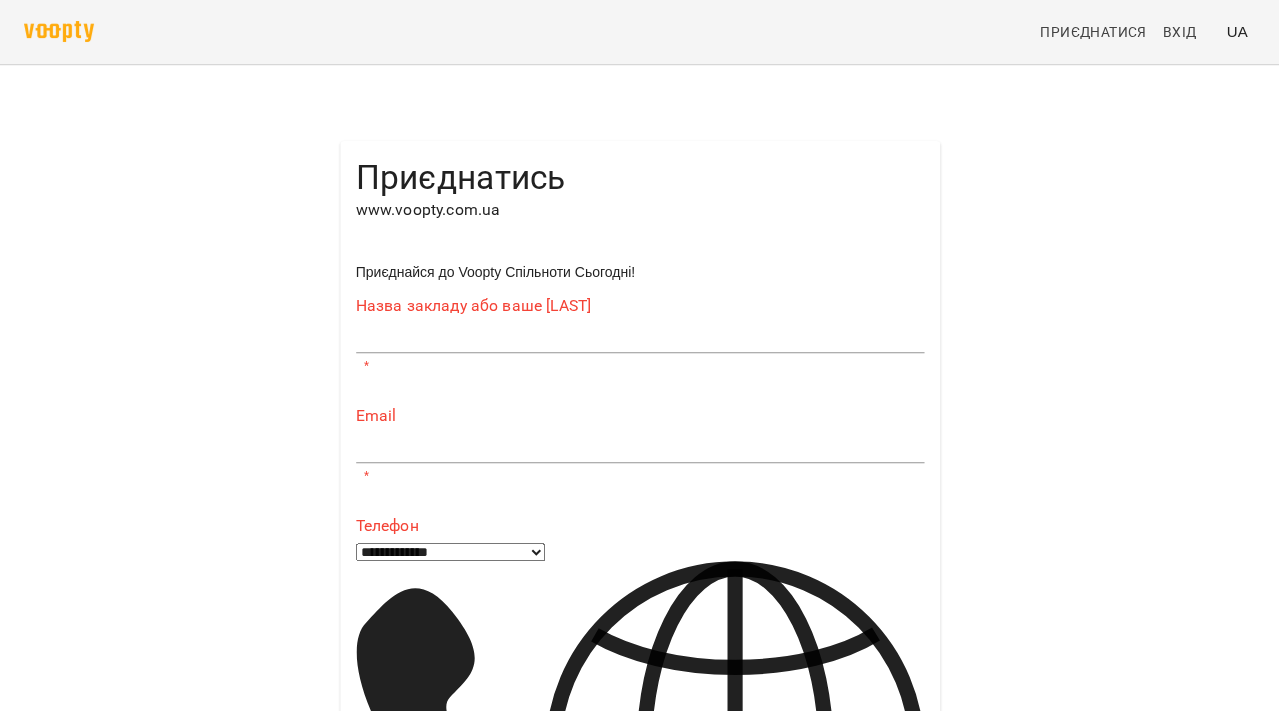 click on "**********" at bounding box center (640, 998) 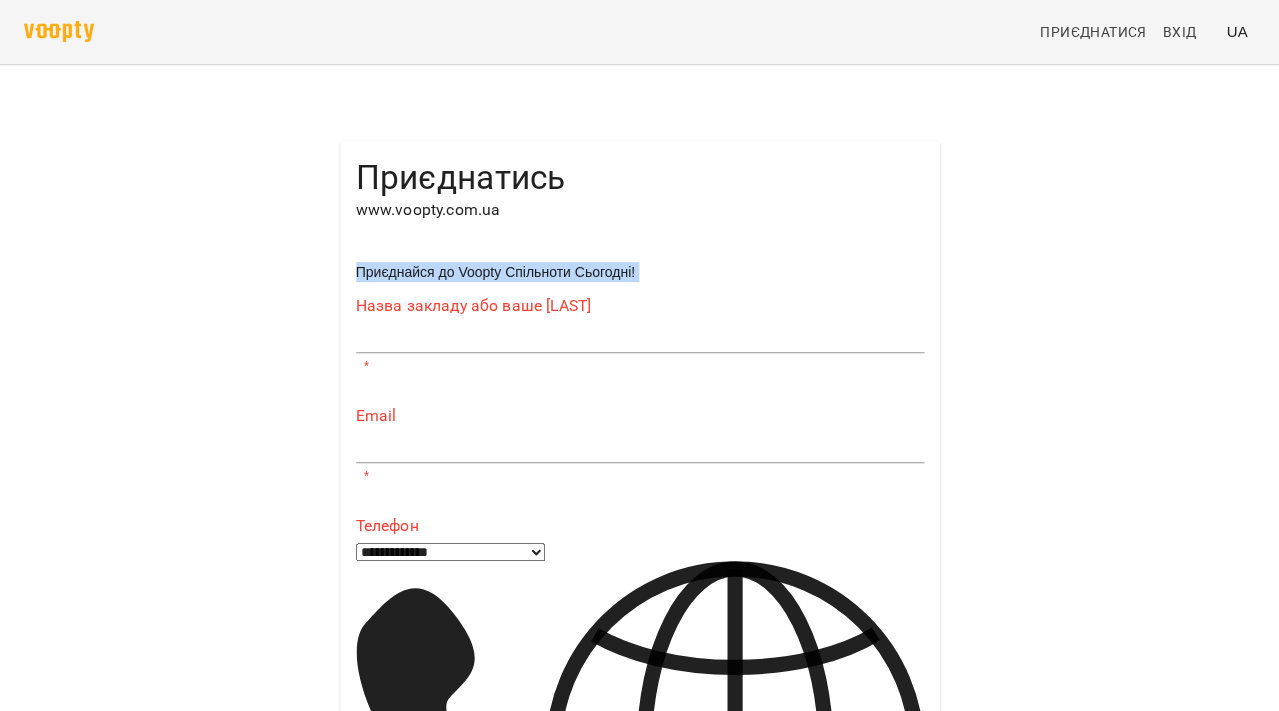 drag, startPoint x: 381, startPoint y: 276, endPoint x: 672, endPoint y: 279, distance: 291.01547 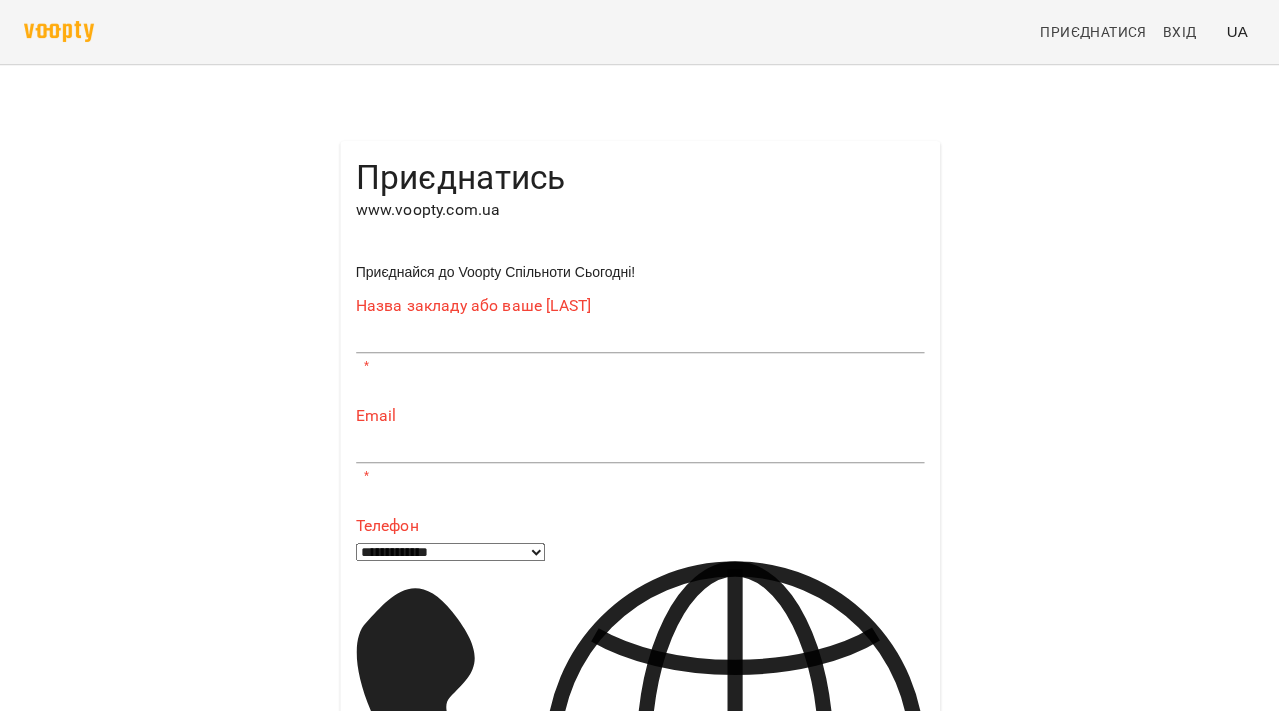 click on "Назва закладу або ваше ім'я" at bounding box center (640, 306) 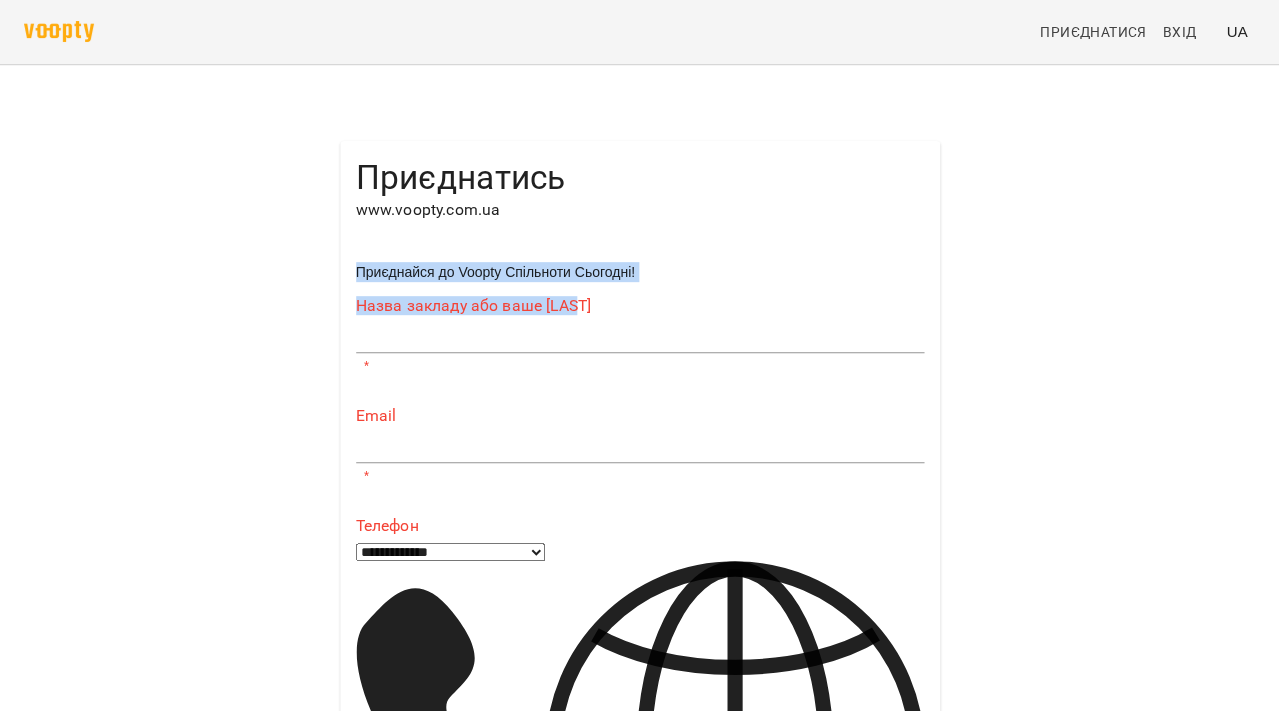 drag, startPoint x: 570, startPoint y: 312, endPoint x: 356, endPoint y: 277, distance: 216.84326 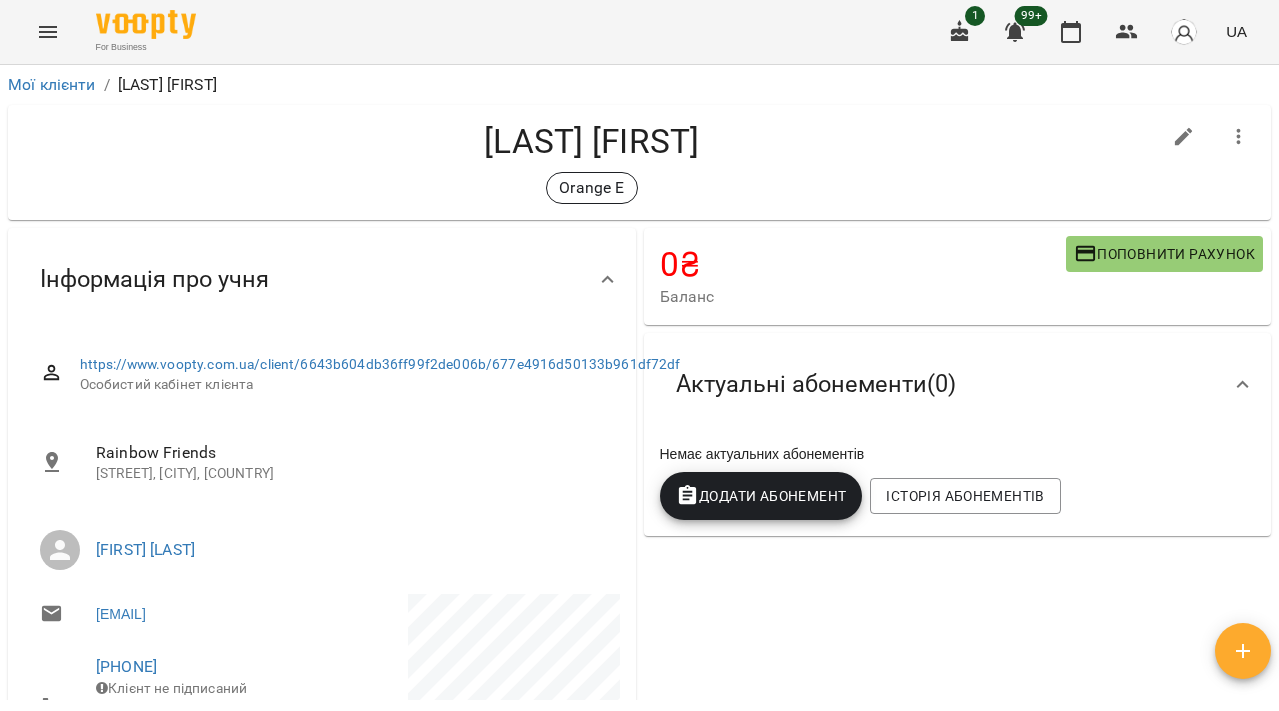 scroll, scrollTop: 0, scrollLeft: 0, axis: both 